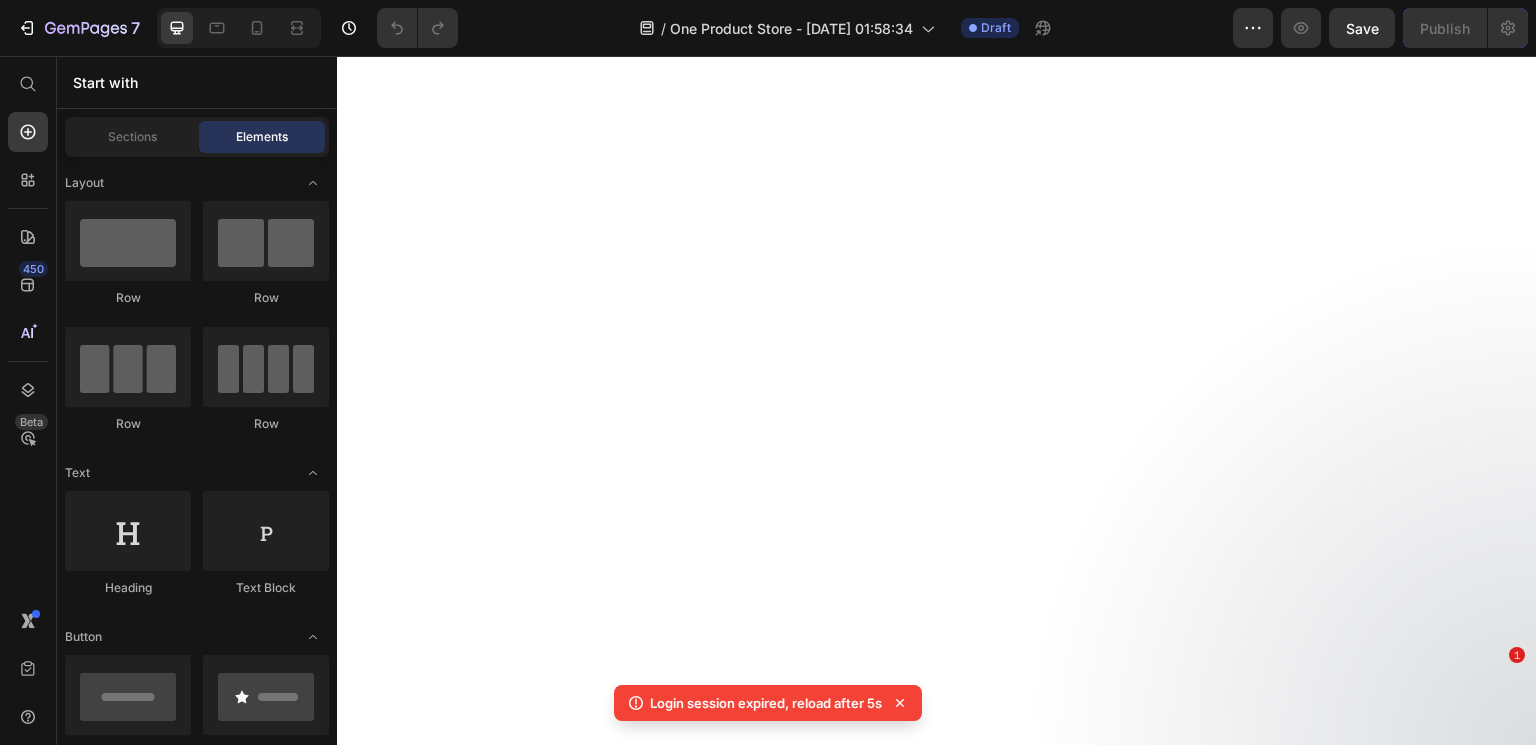 scroll, scrollTop: 0, scrollLeft: 0, axis: both 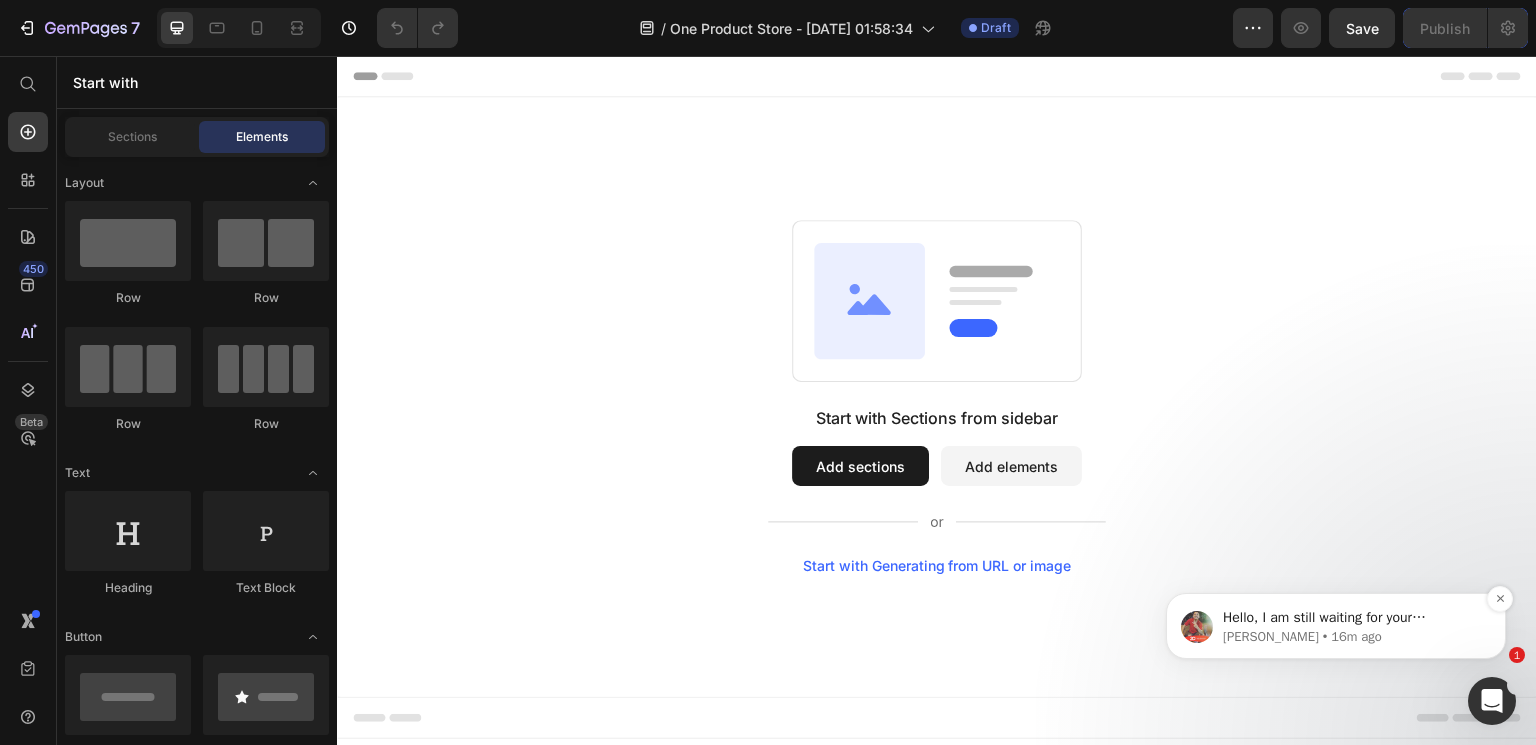 click on "[PERSON_NAME] • 16m ago" at bounding box center (1352, 637) 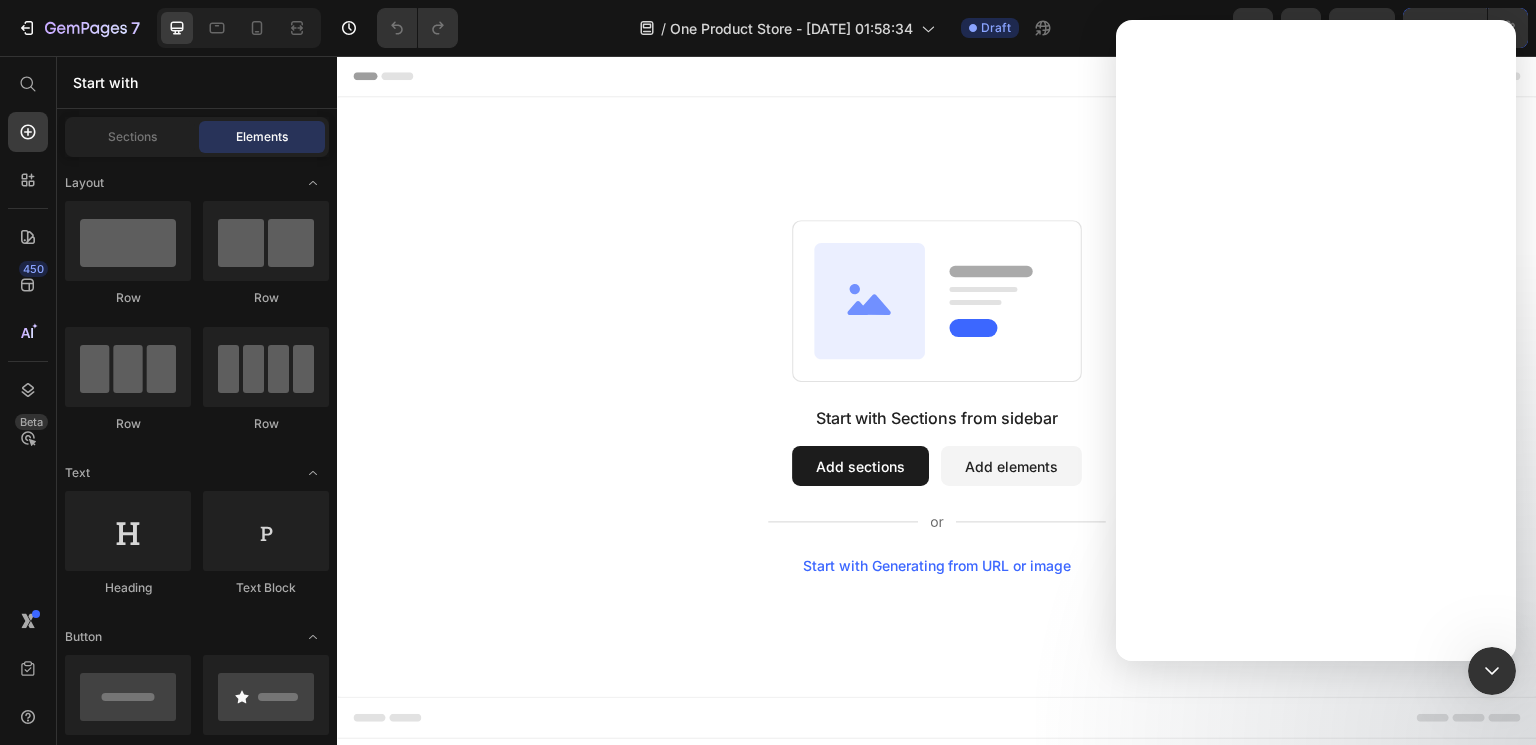 scroll, scrollTop: 0, scrollLeft: 0, axis: both 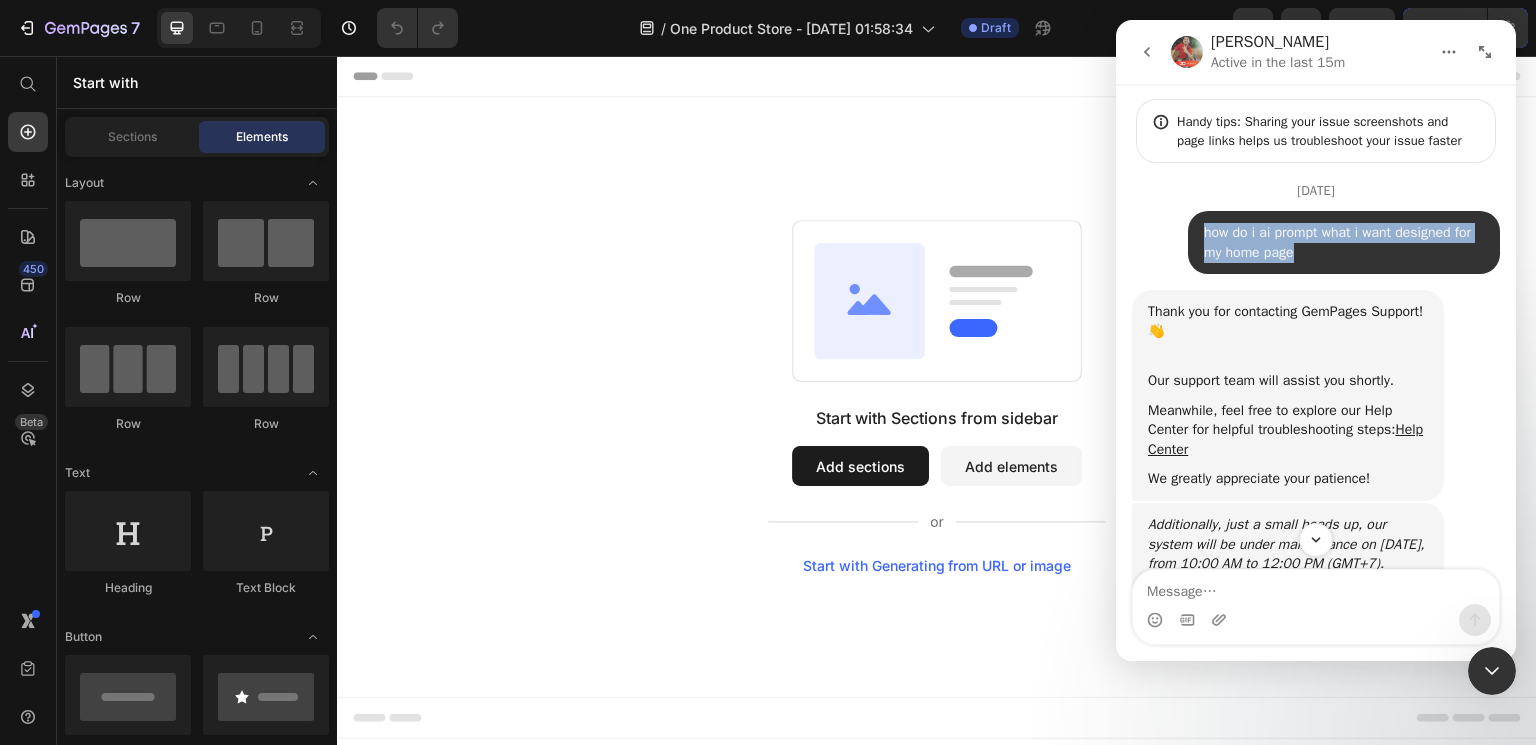 drag, startPoint x: 1290, startPoint y: 257, endPoint x: 1176, endPoint y: 226, distance: 118.13975 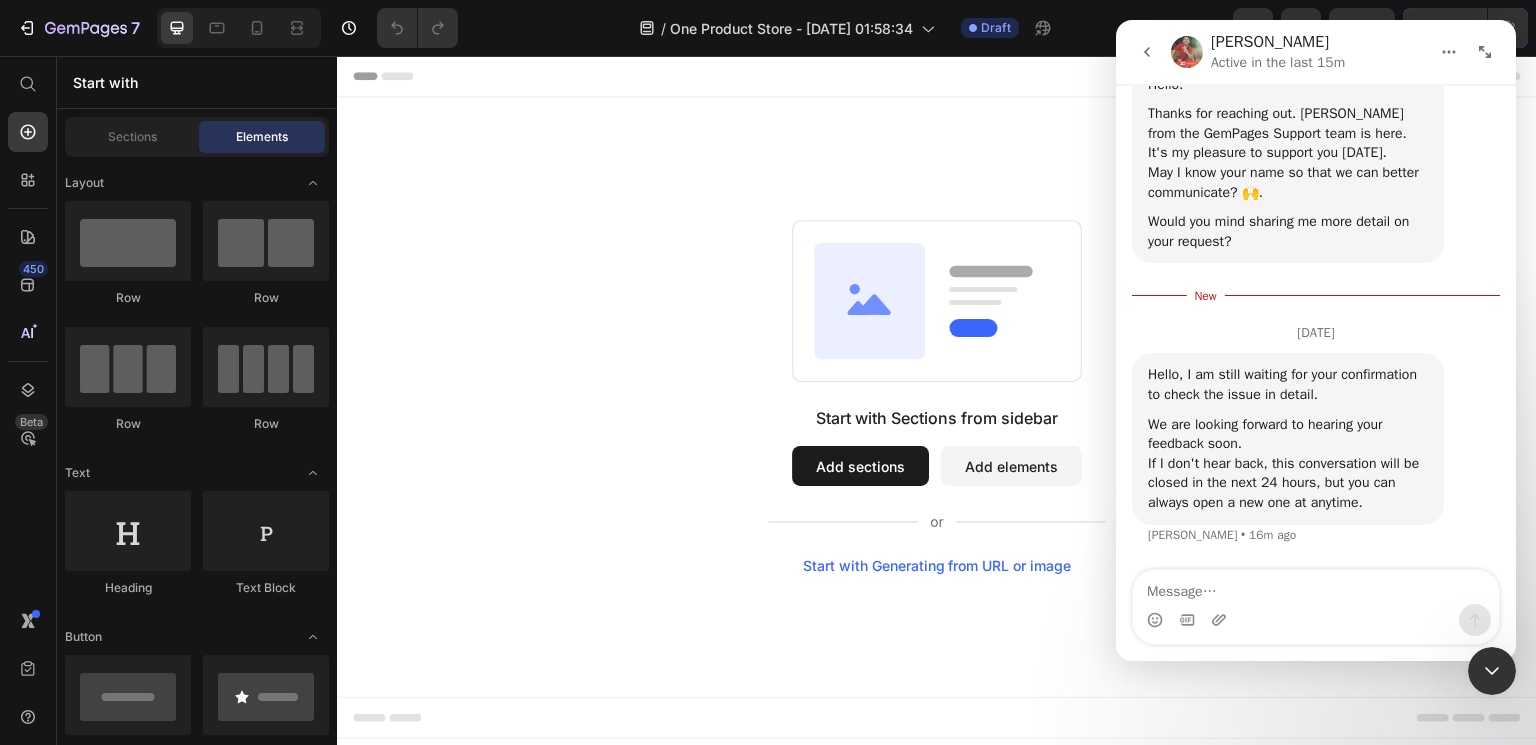 click at bounding box center [1449, 52] 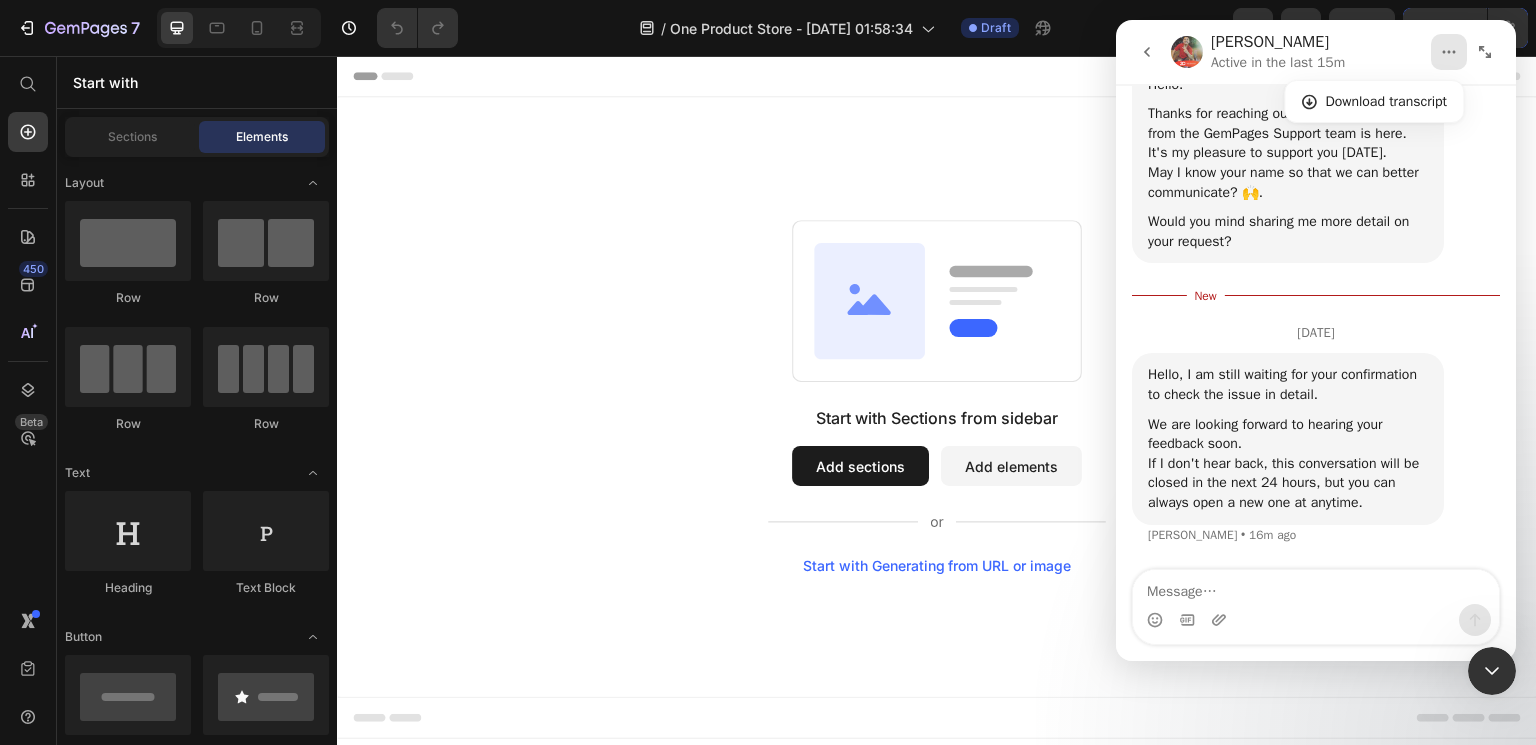 click on "Start with Sections from sidebar Add sections Add elements Start with Generating from URL or image" at bounding box center [937, 397] 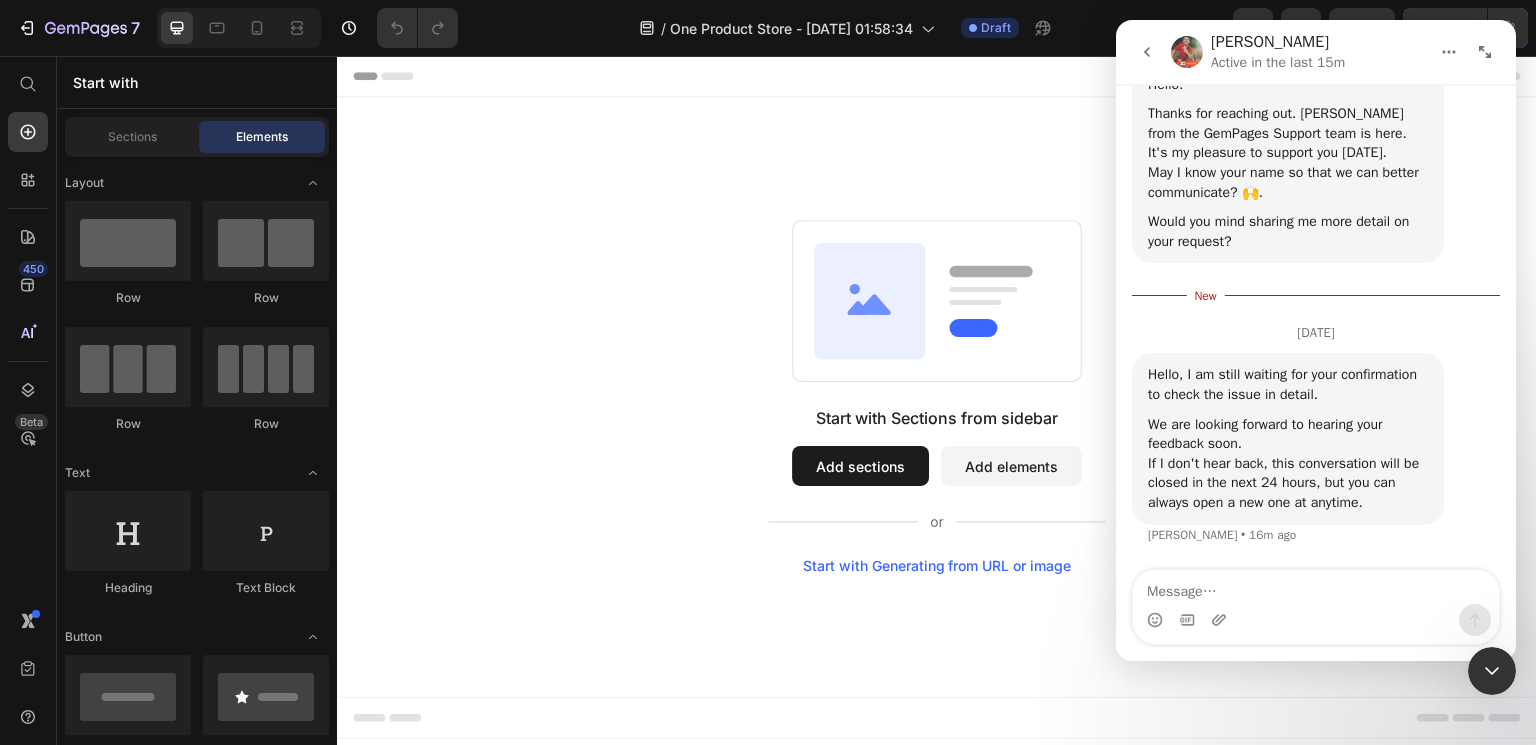 click on "[PERSON_NAME] Active in the last 15m" at bounding box center [1316, 52] 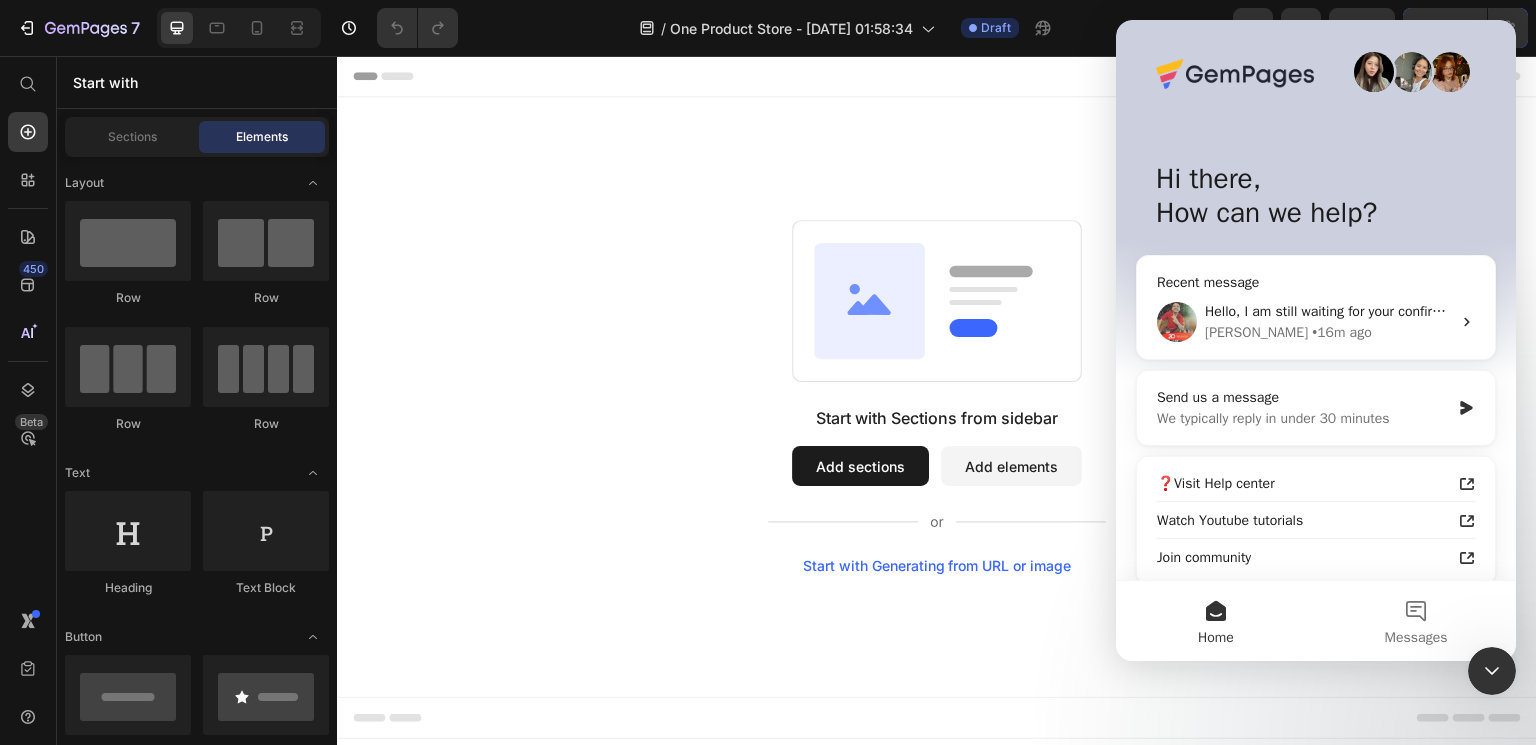scroll, scrollTop: 2, scrollLeft: 0, axis: vertical 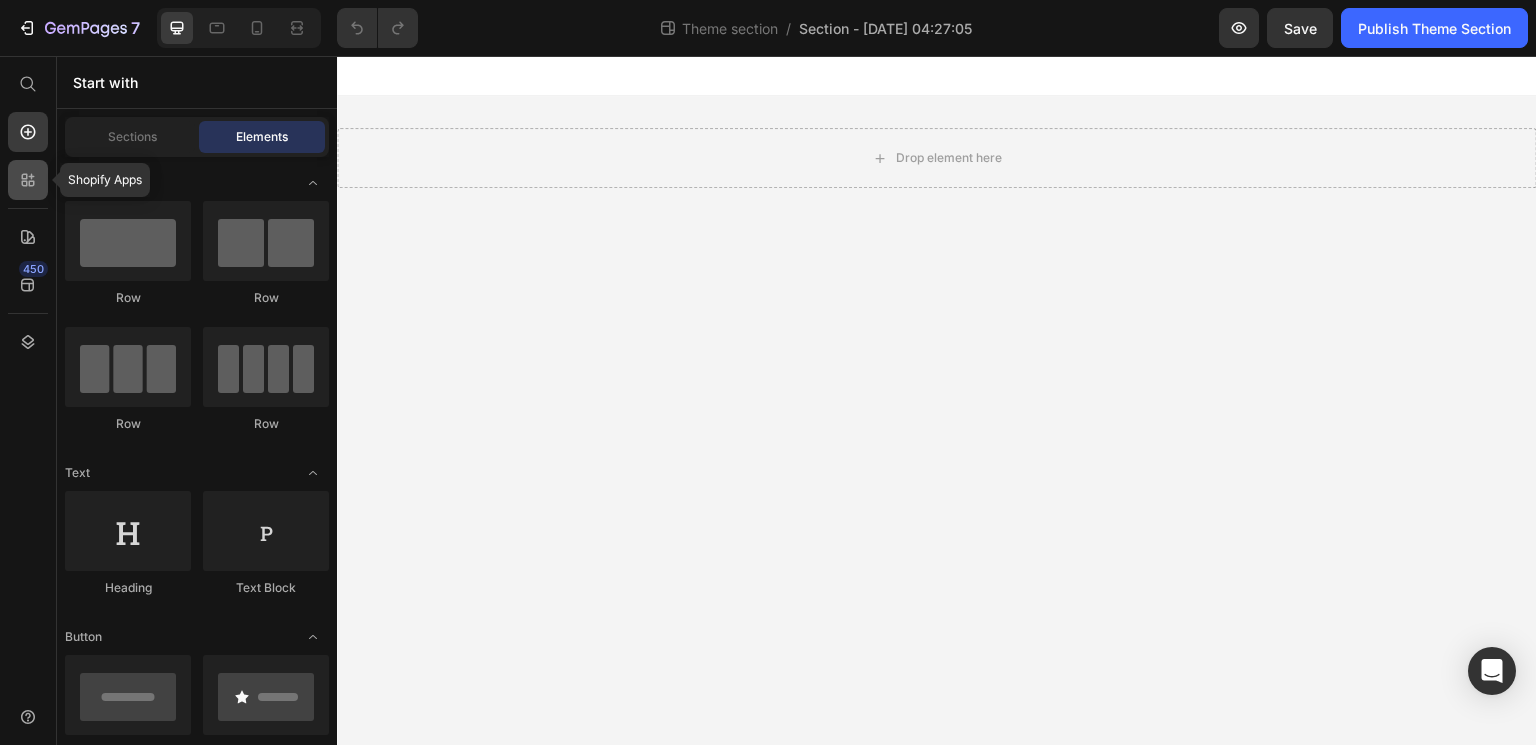 click 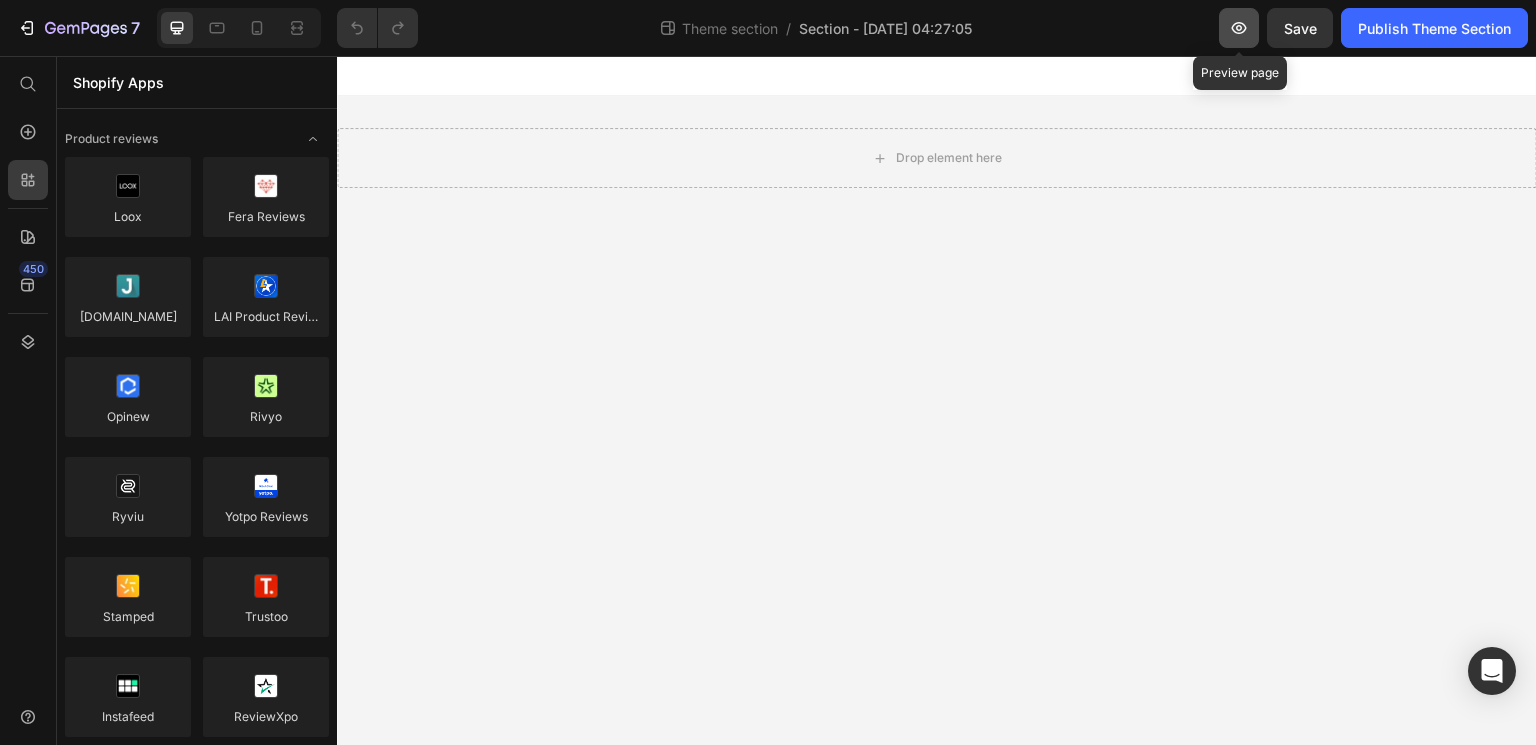 click 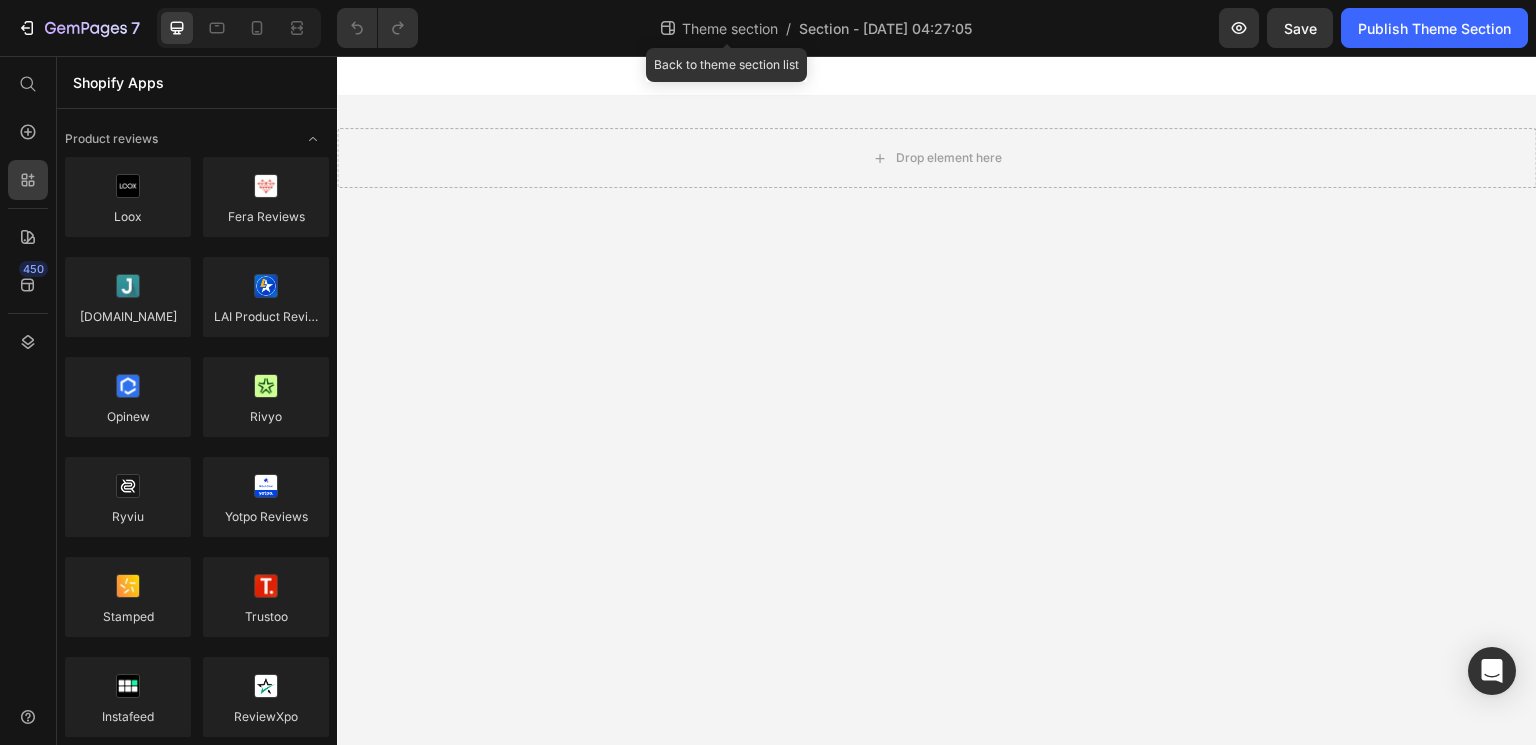 click on "Theme section" at bounding box center (730, 28) 